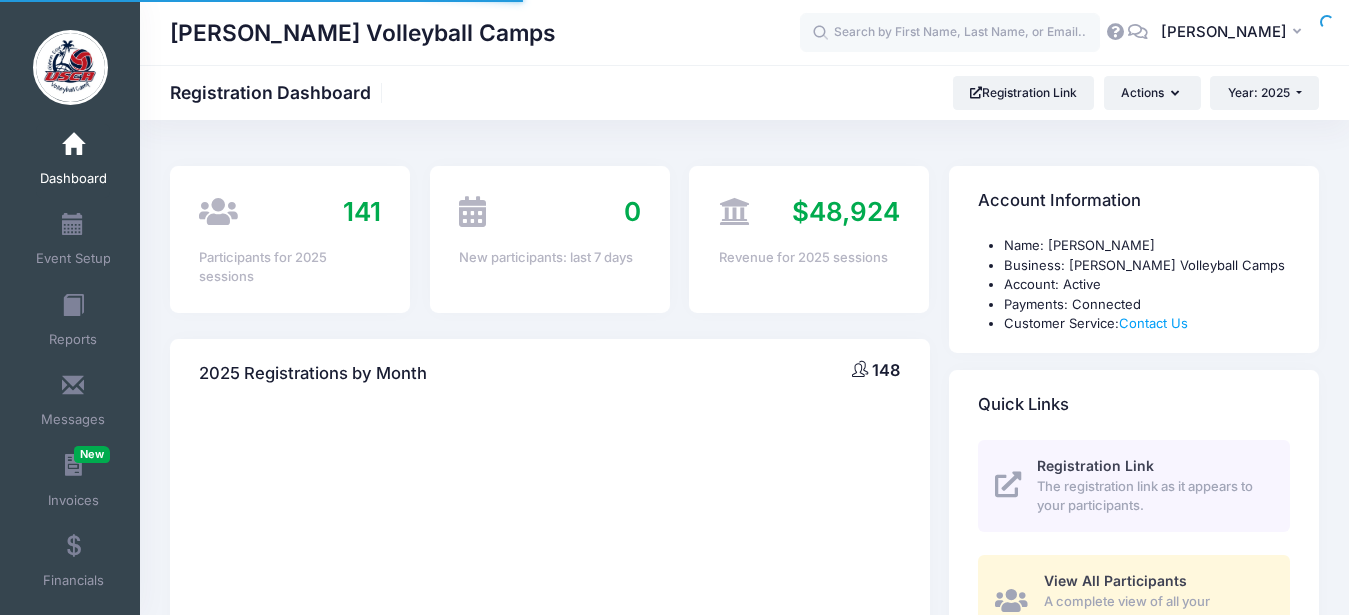 select 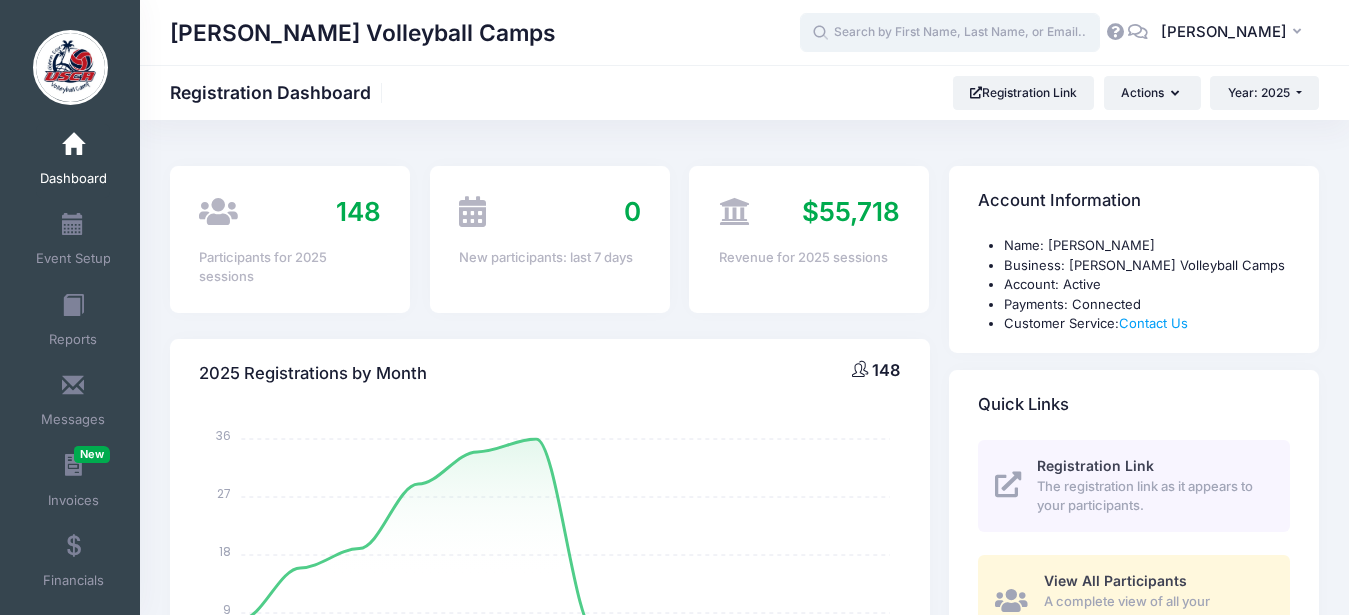 click at bounding box center [950, 33] 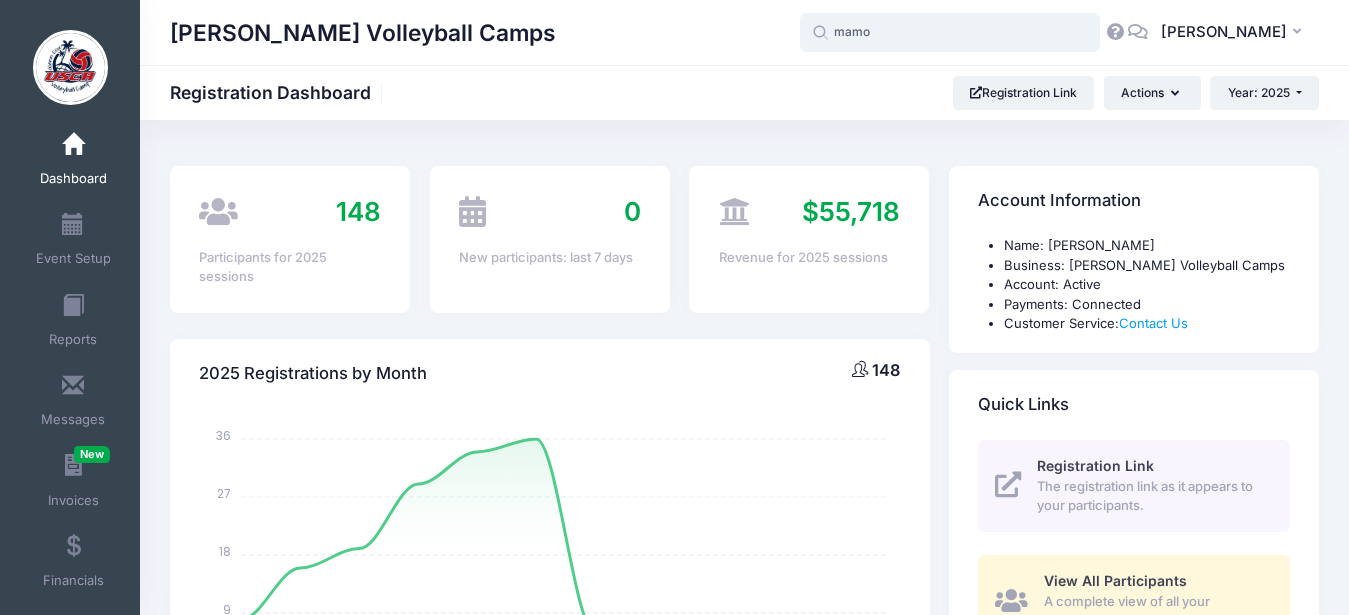 click on "mamo" at bounding box center (950, 33) 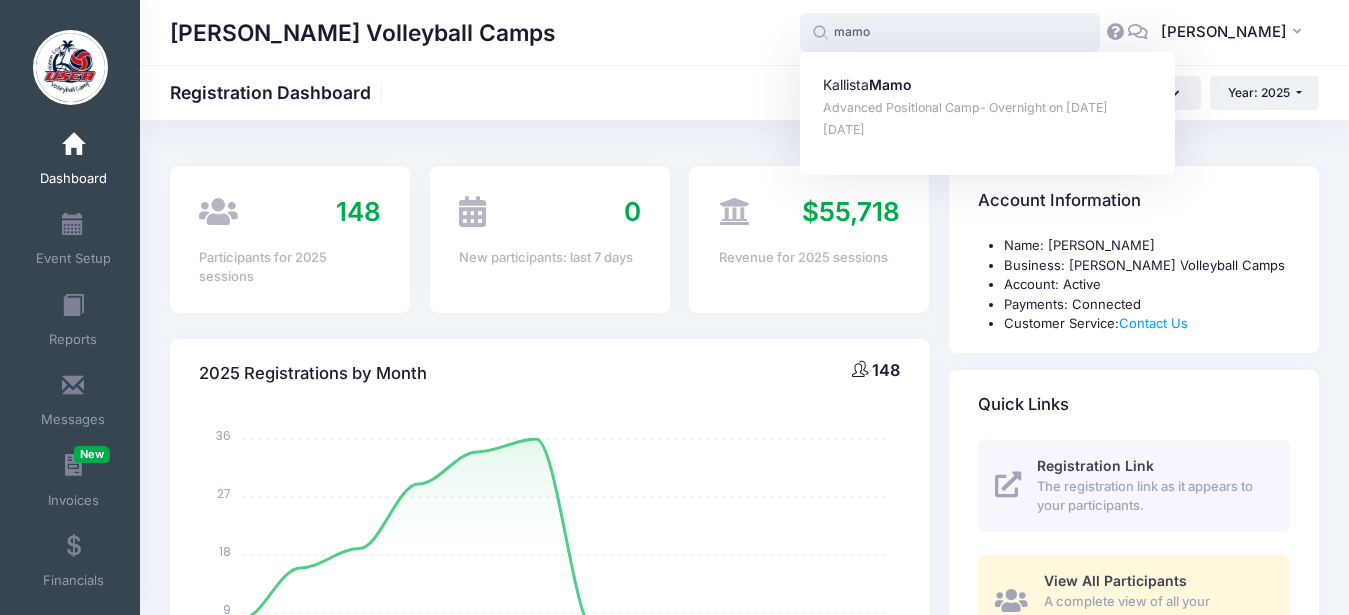 click on "mamo" at bounding box center (950, 33) 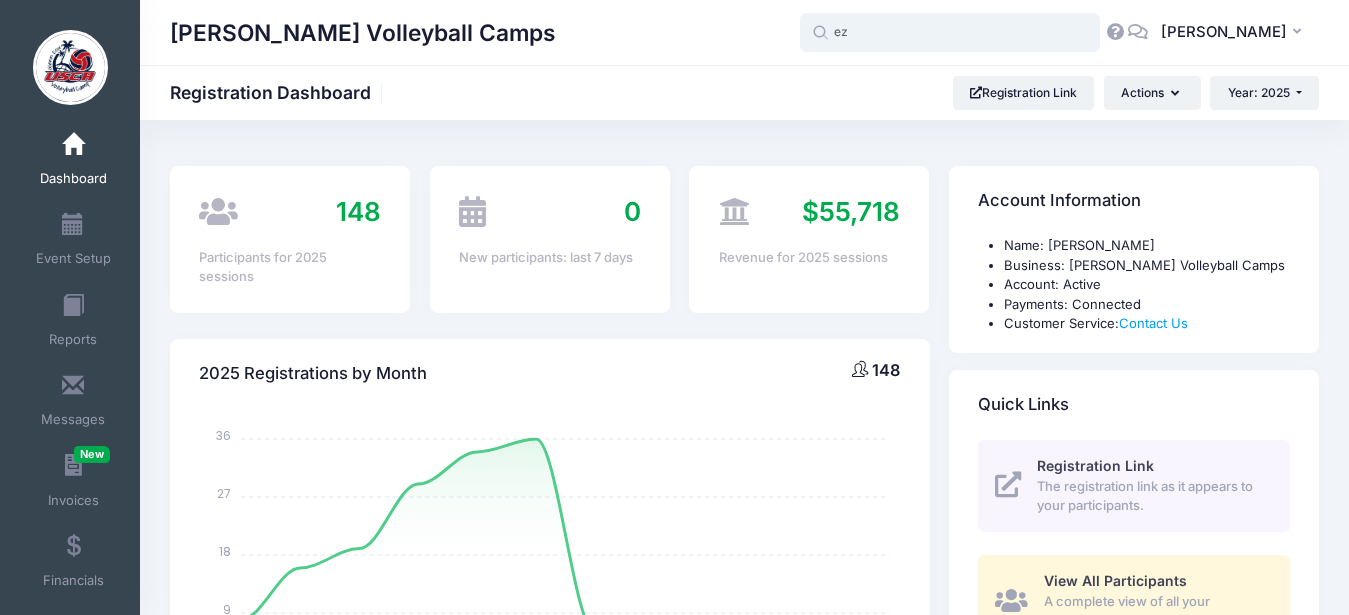 type on "e" 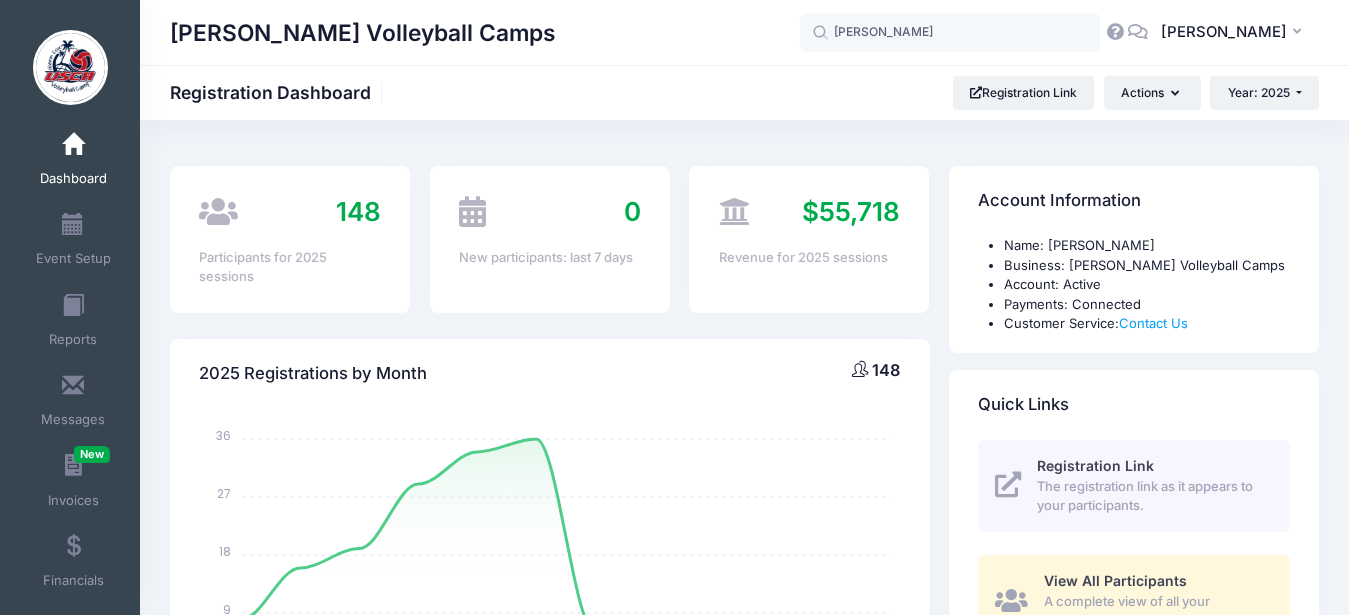 click on "[PERSON_NAME] Anslee  [PERSON_NAME] Beginner/Intermediate Camp- Commuter on [DATE] [DATE] [PERSON_NAME] art Advanced Positional Camp- Overnight on [DATE] [DATE]
GC [PERSON_NAME]      My Profile
My Events
Settings
Announcements
Help
Logout" at bounding box center [1059, 33] 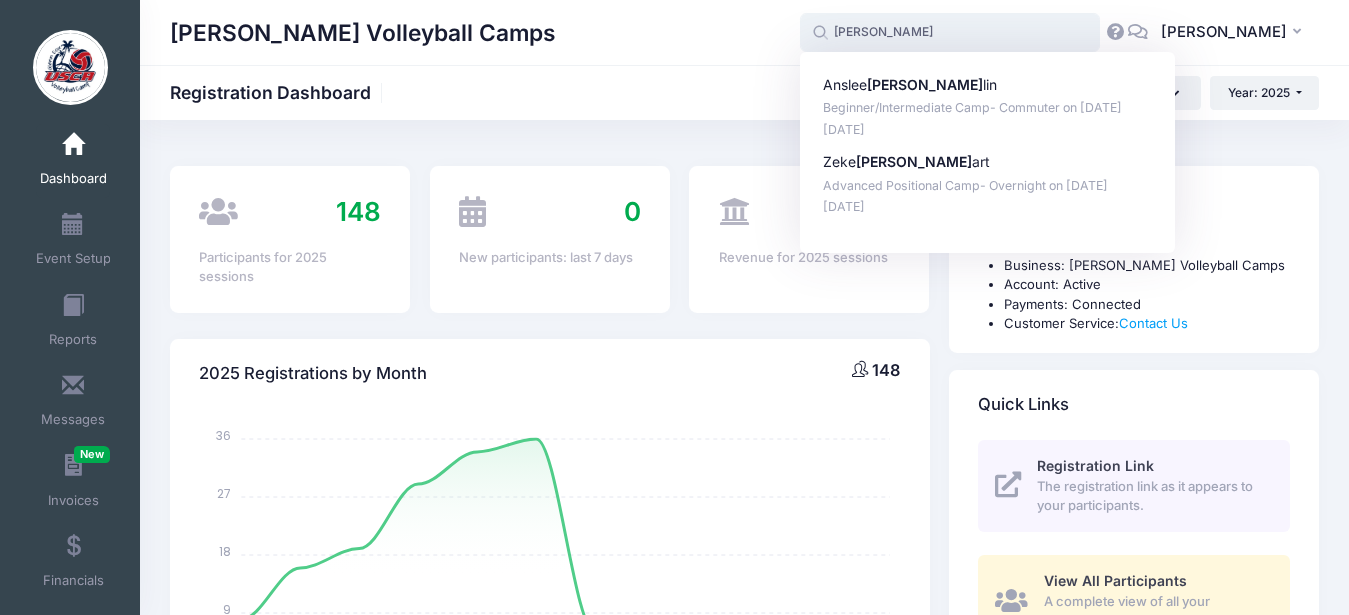 click on "[PERSON_NAME]" at bounding box center [950, 33] 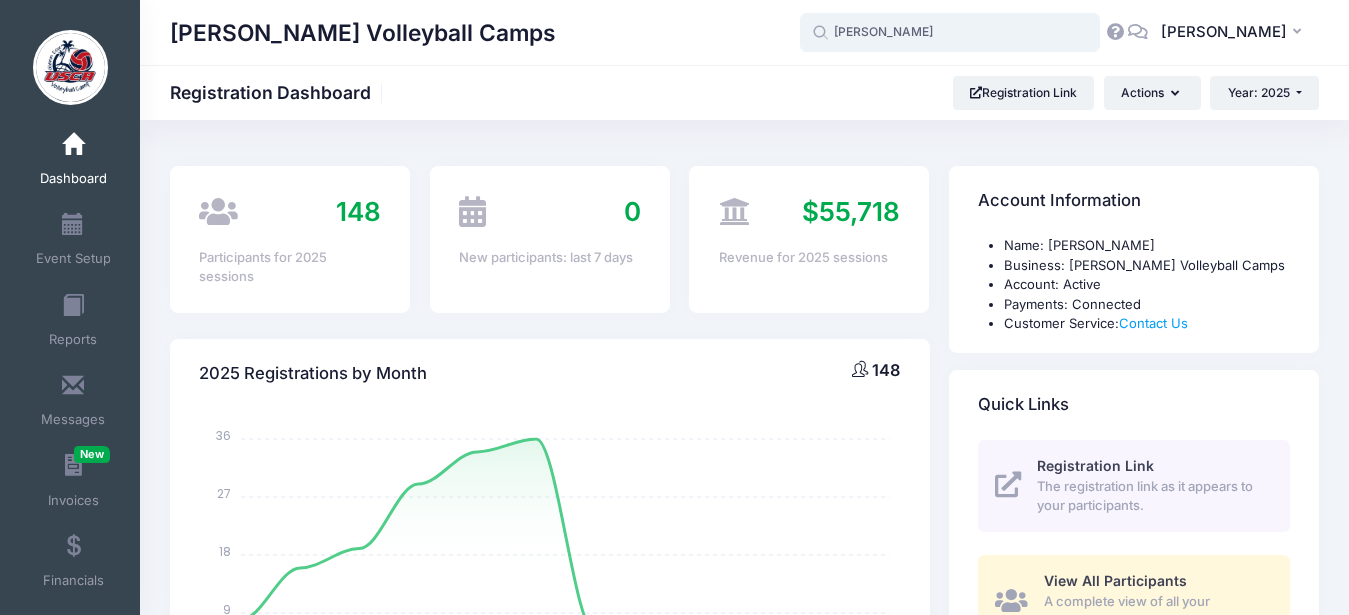 click on "[PERSON_NAME]" at bounding box center (950, 33) 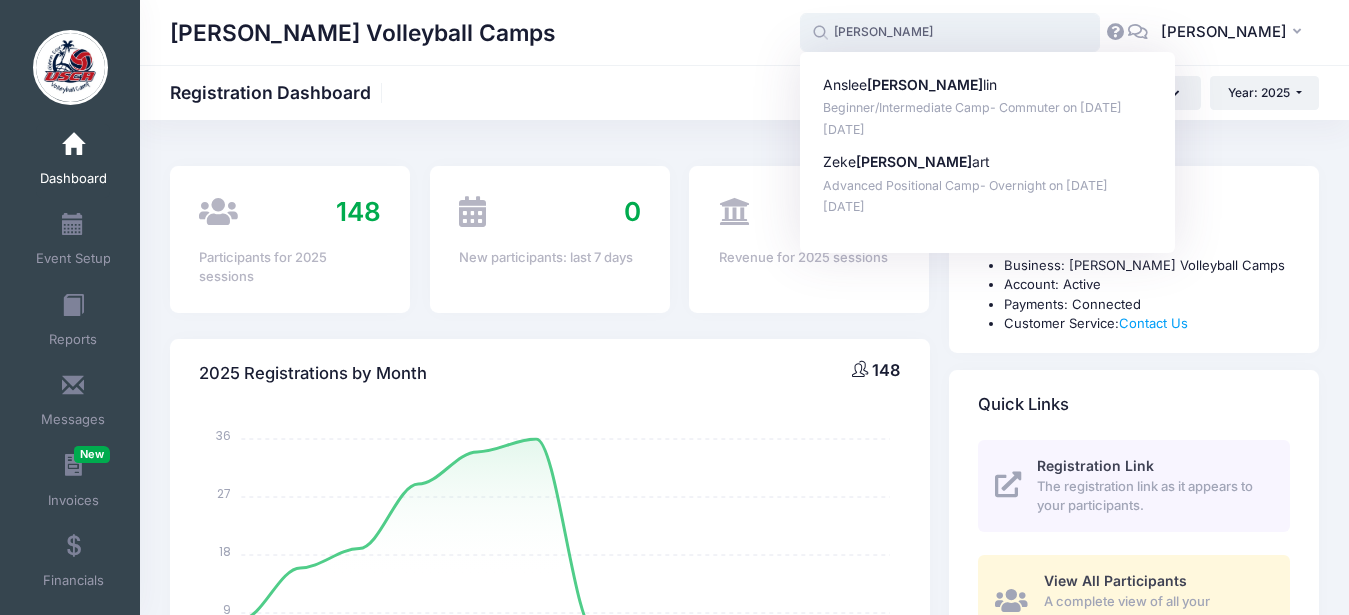 click on "[PERSON_NAME]" at bounding box center (950, 33) 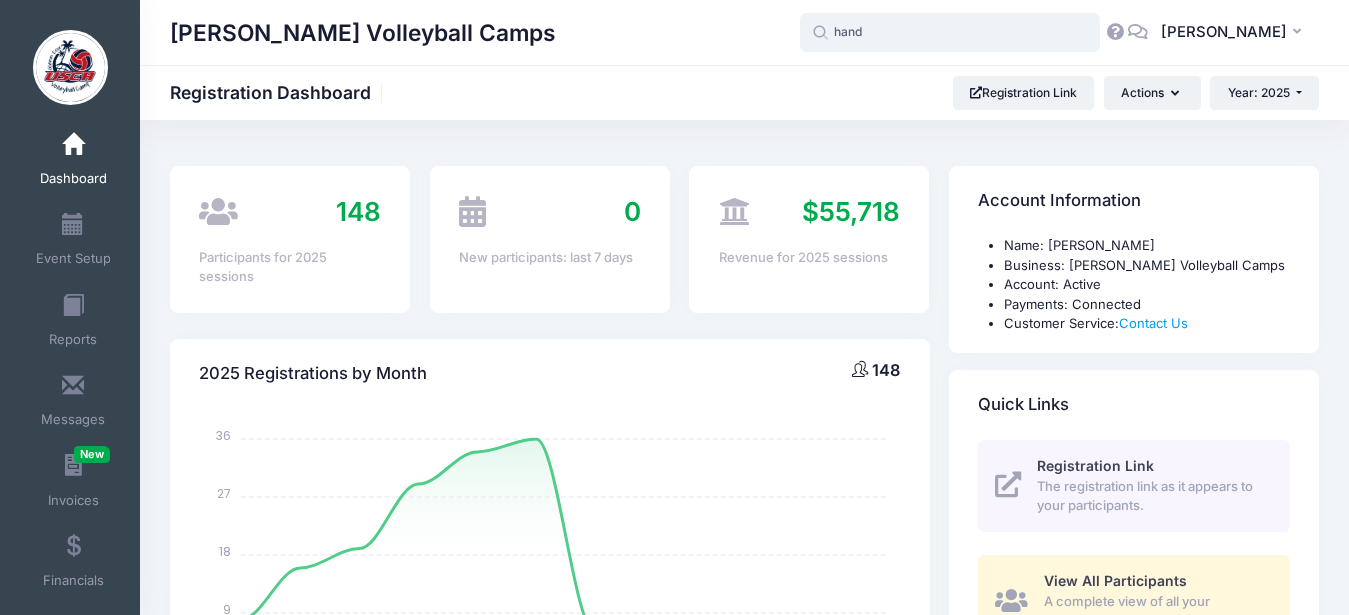 click on "hand" at bounding box center [950, 33] 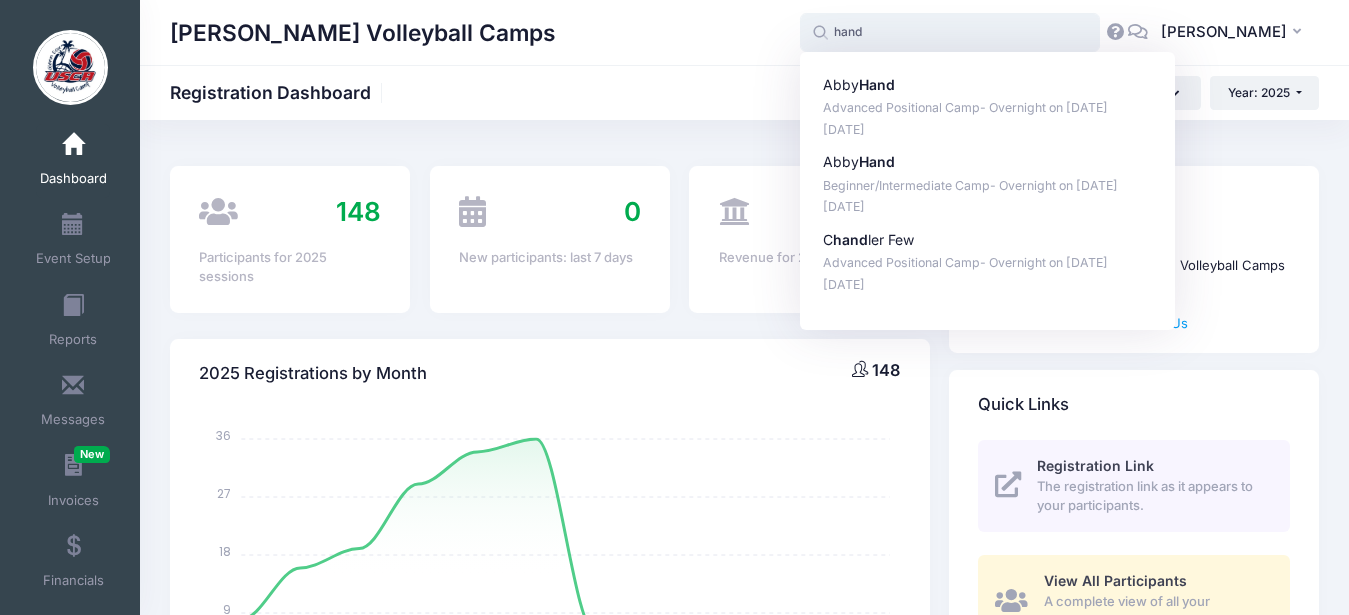 click on "hand" at bounding box center (950, 33) 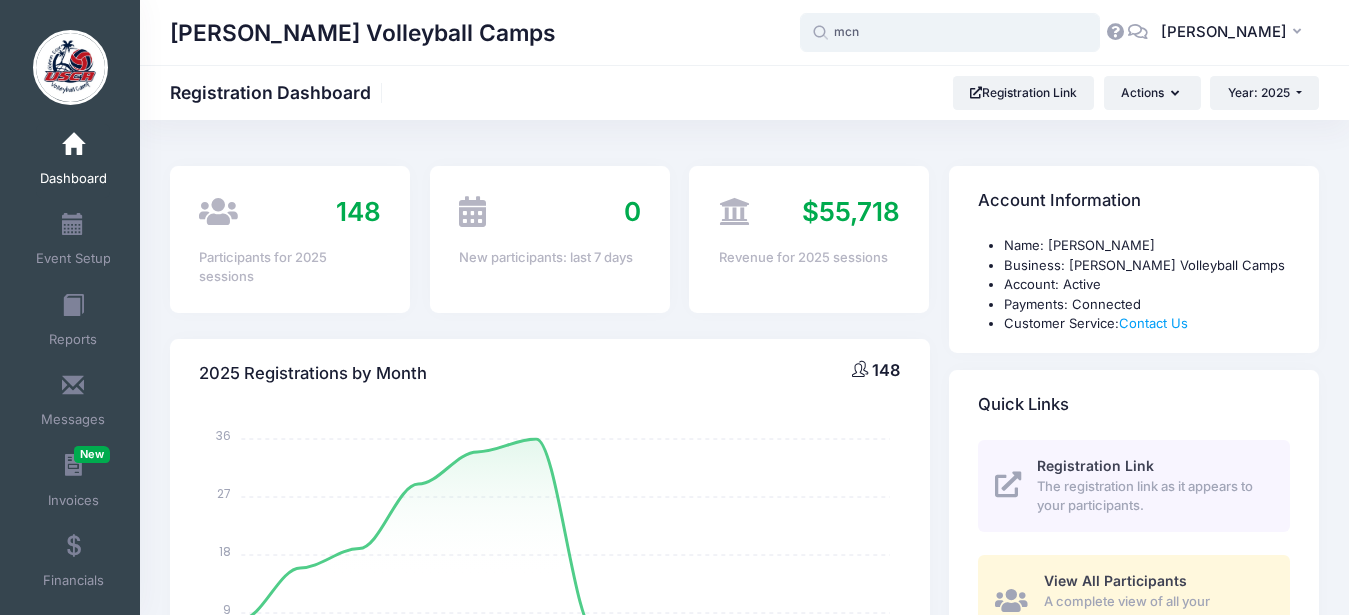 click on "mcn" at bounding box center (950, 33) 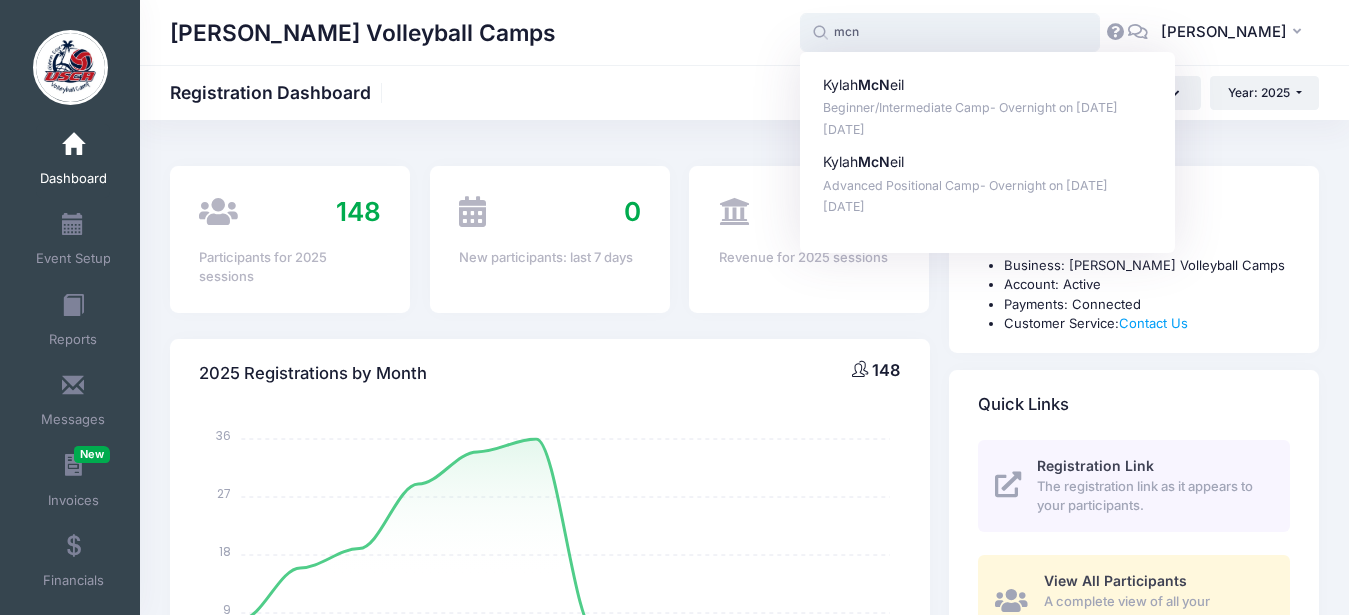 click on "mcn" at bounding box center [950, 33] 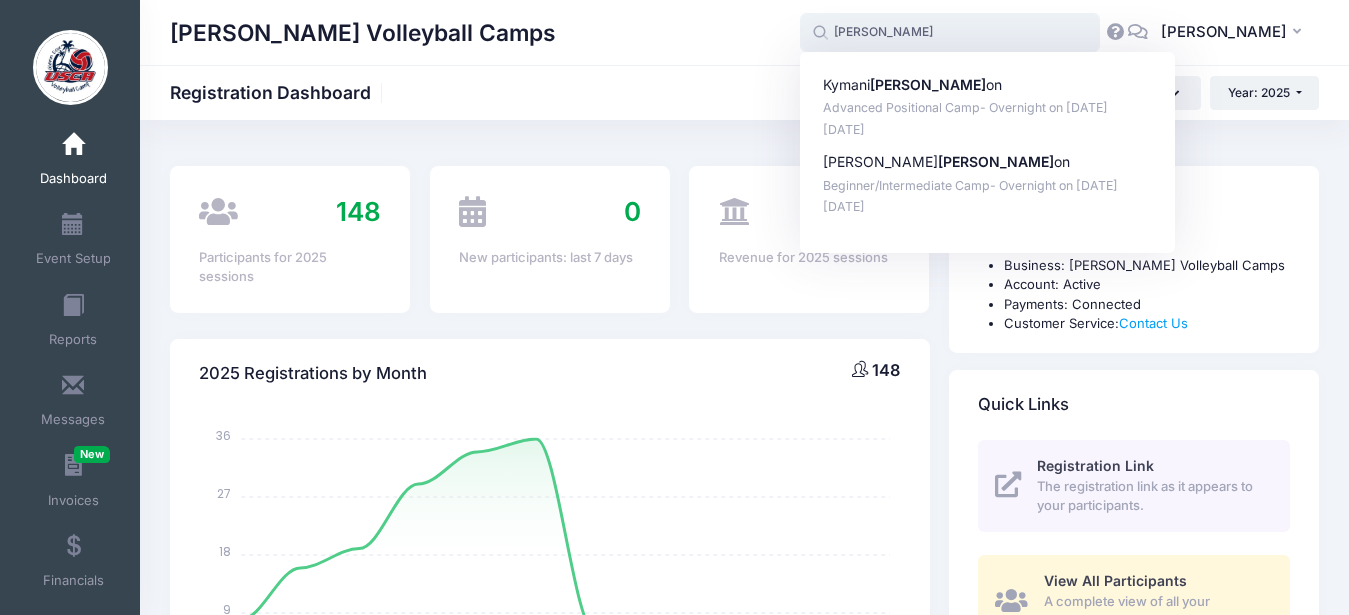 click on "[PERSON_NAME]" at bounding box center [950, 33] 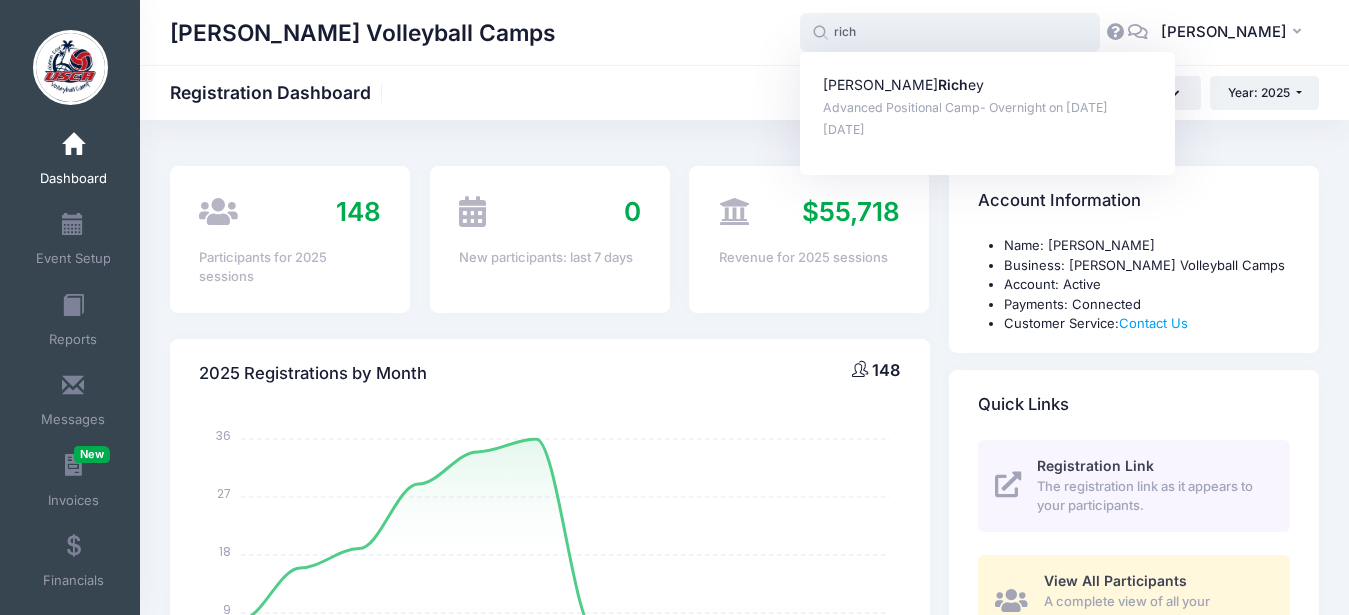click on "rich" at bounding box center [950, 33] 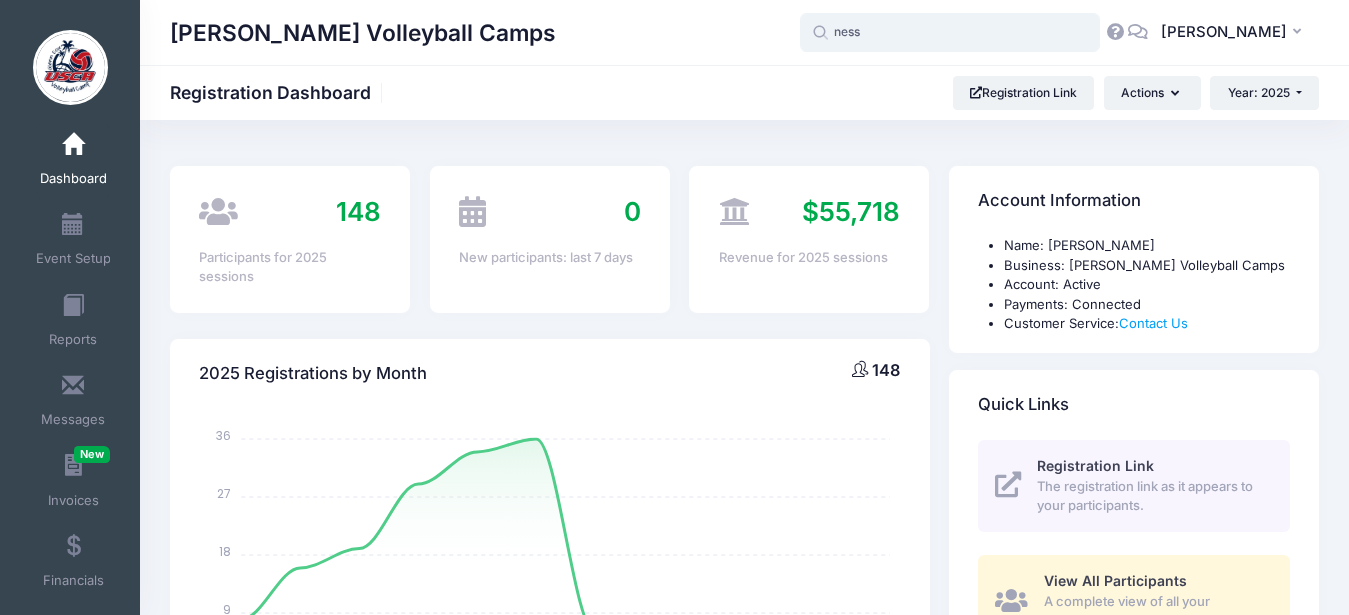 click on "ness" at bounding box center (950, 33) 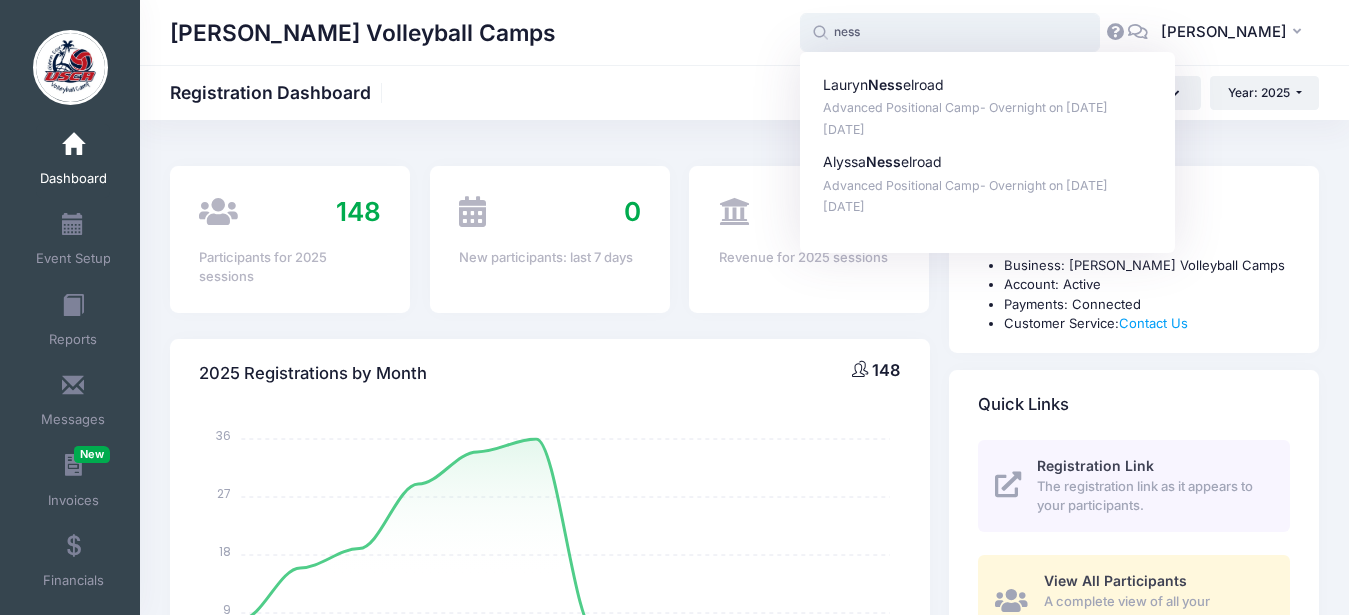 click on "ness" at bounding box center [950, 33] 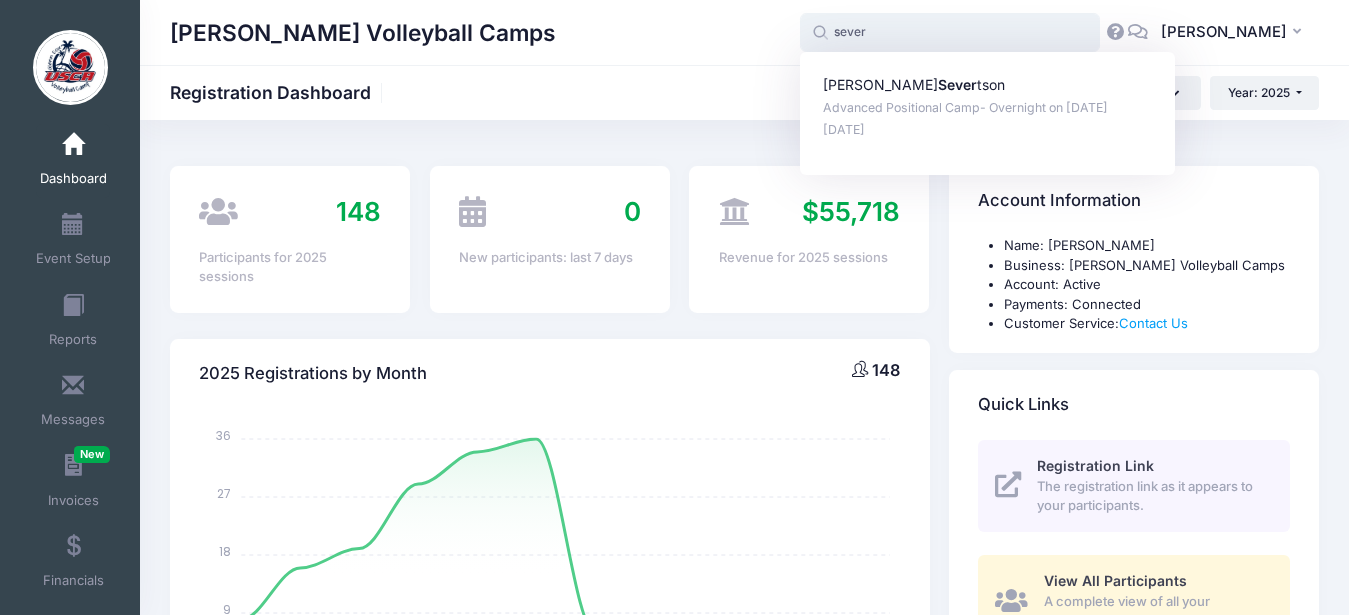 click on "sever" at bounding box center (950, 33) 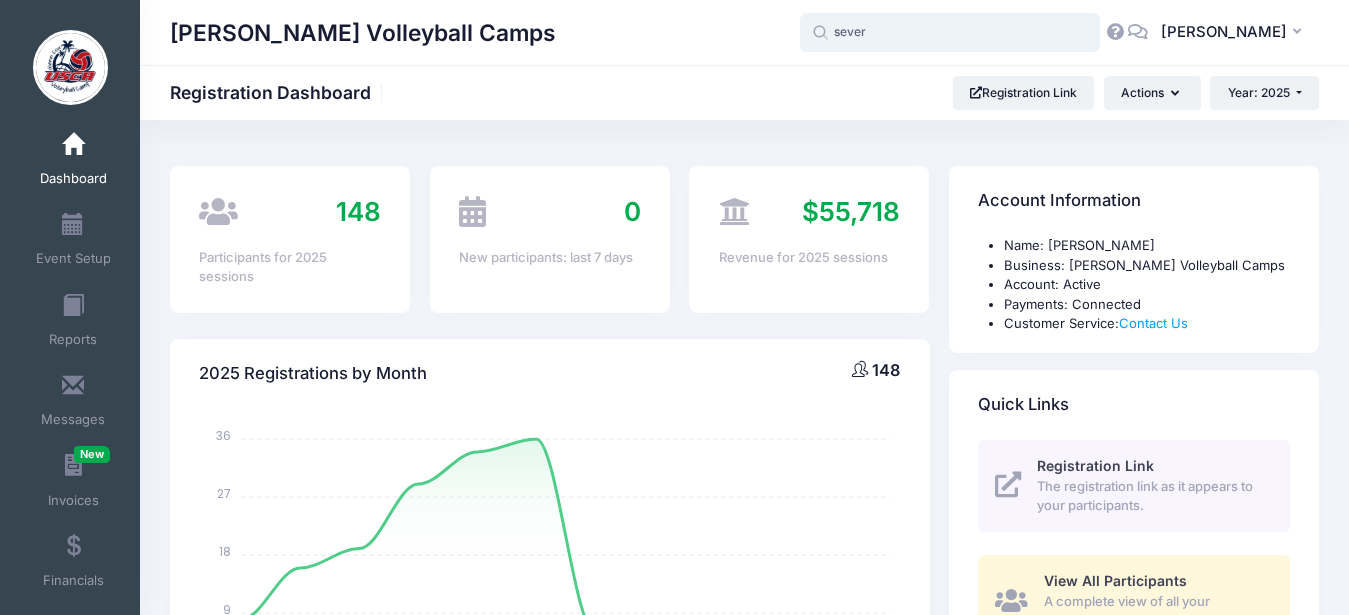 click on "sever" at bounding box center [950, 33] 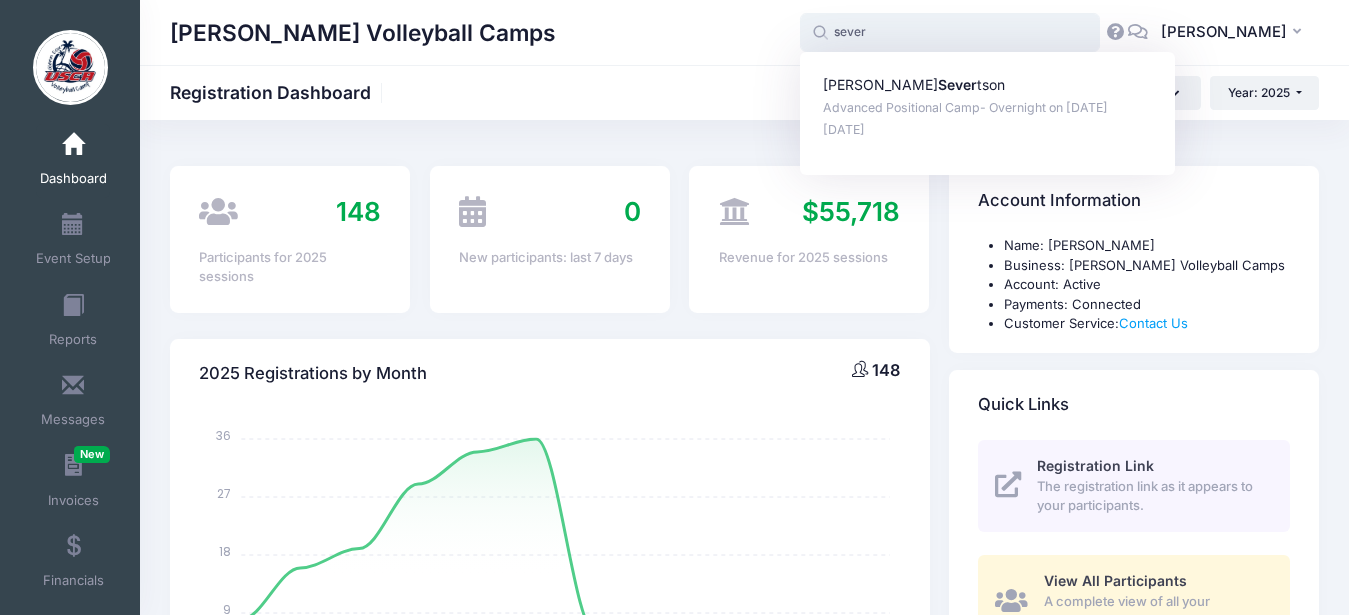 click on "sever" at bounding box center [950, 33] 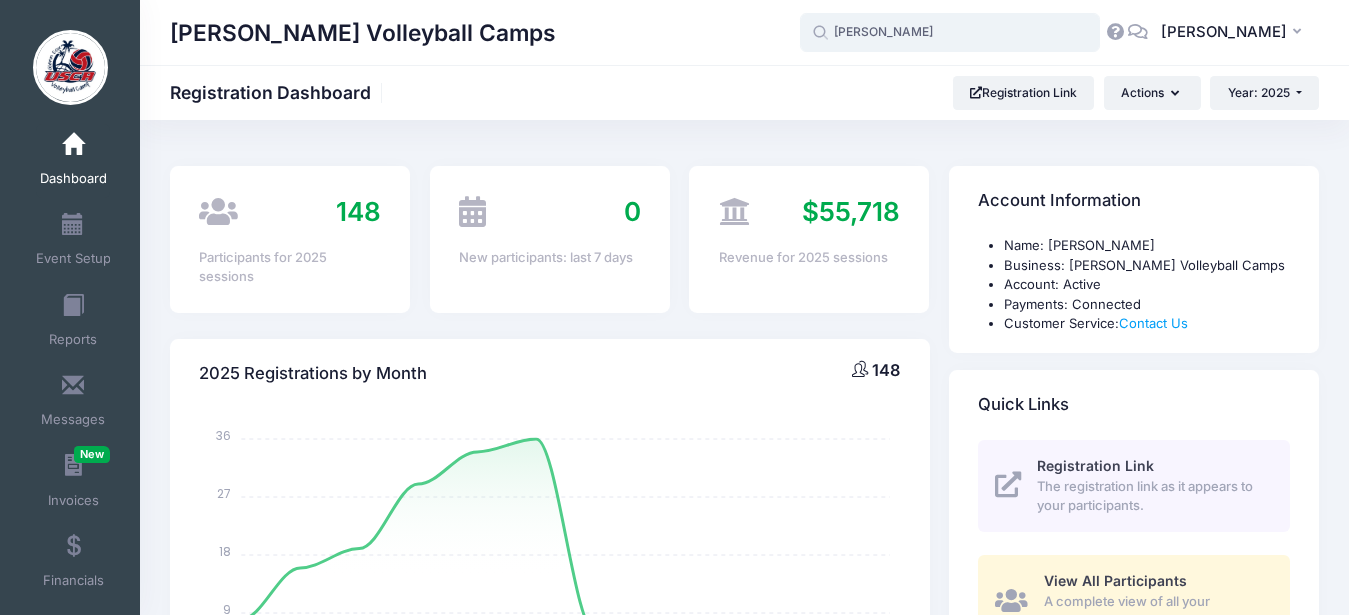 click on "[PERSON_NAME]" at bounding box center [950, 33] 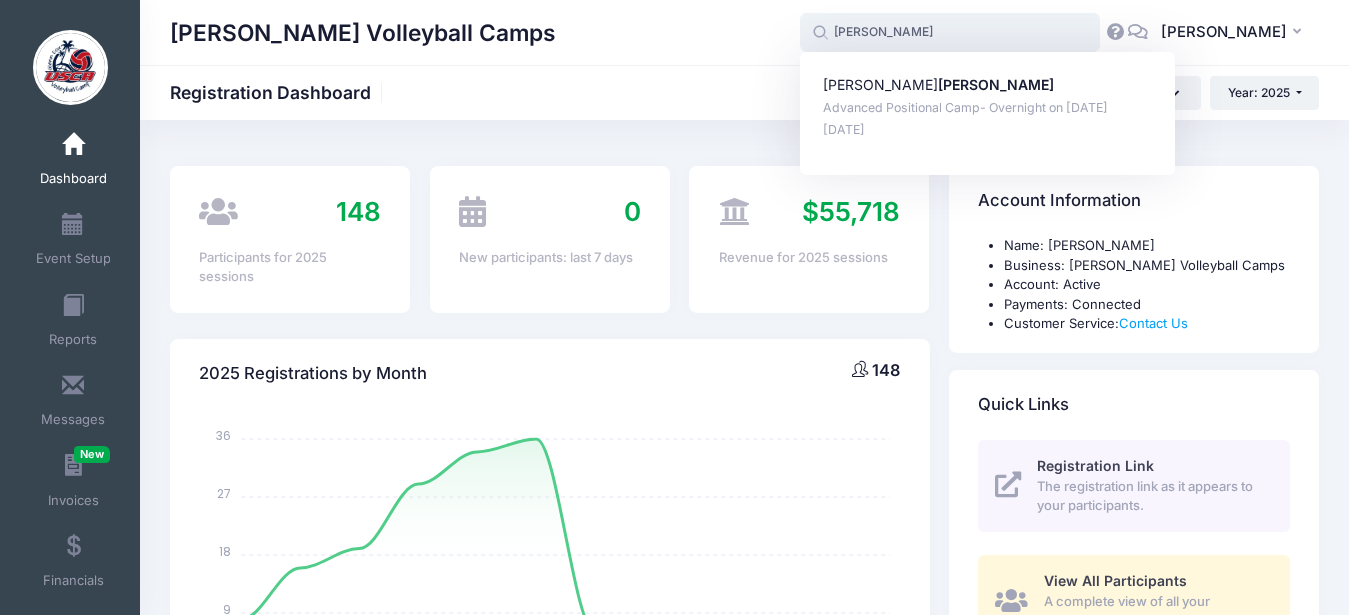 click on "[PERSON_NAME]" at bounding box center [950, 33] 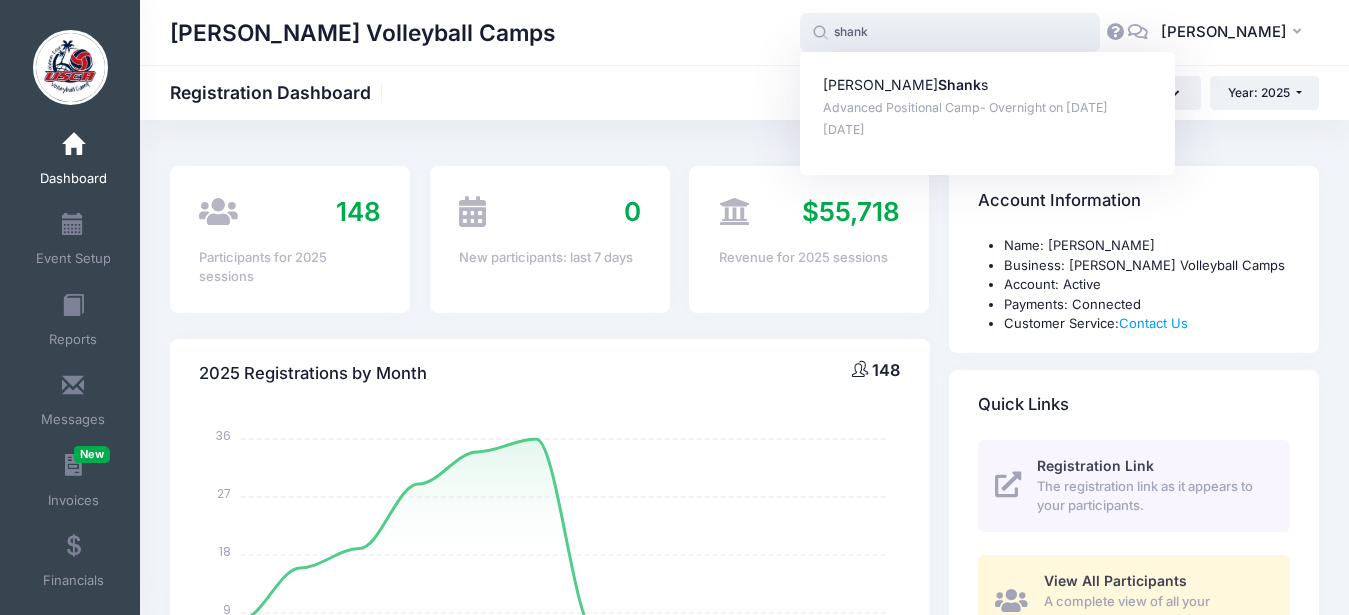 click on "shank" at bounding box center (950, 33) 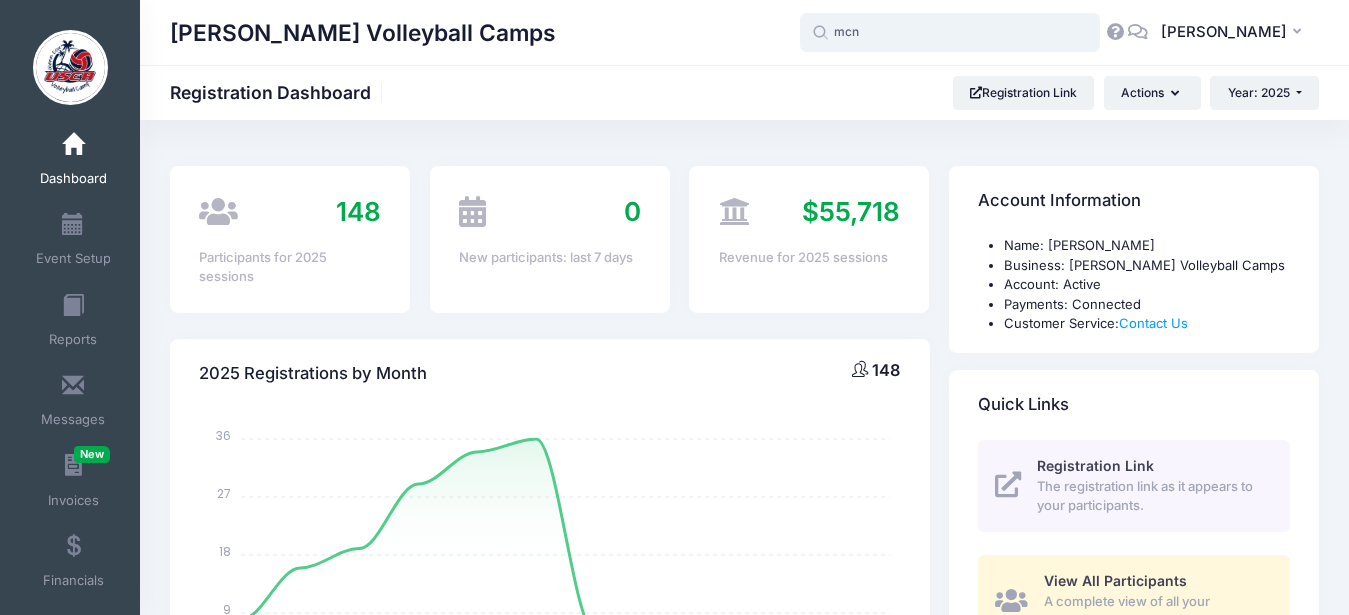 click on "mcn" at bounding box center (950, 33) 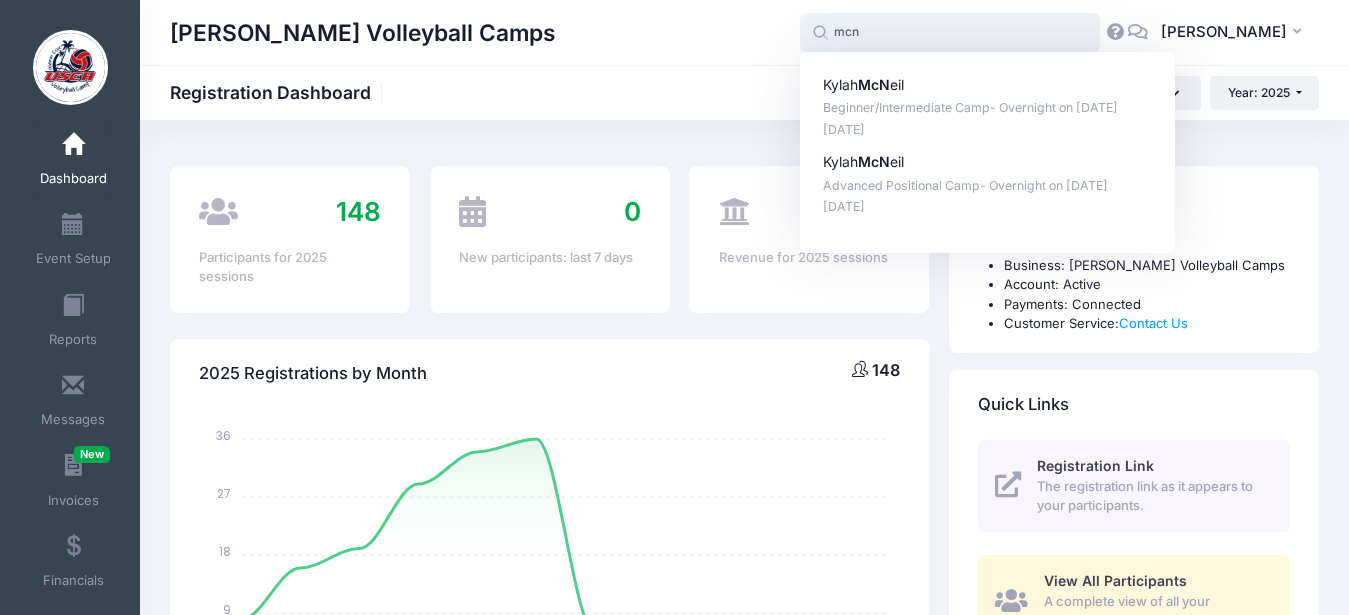 click on "mcn" at bounding box center (950, 33) 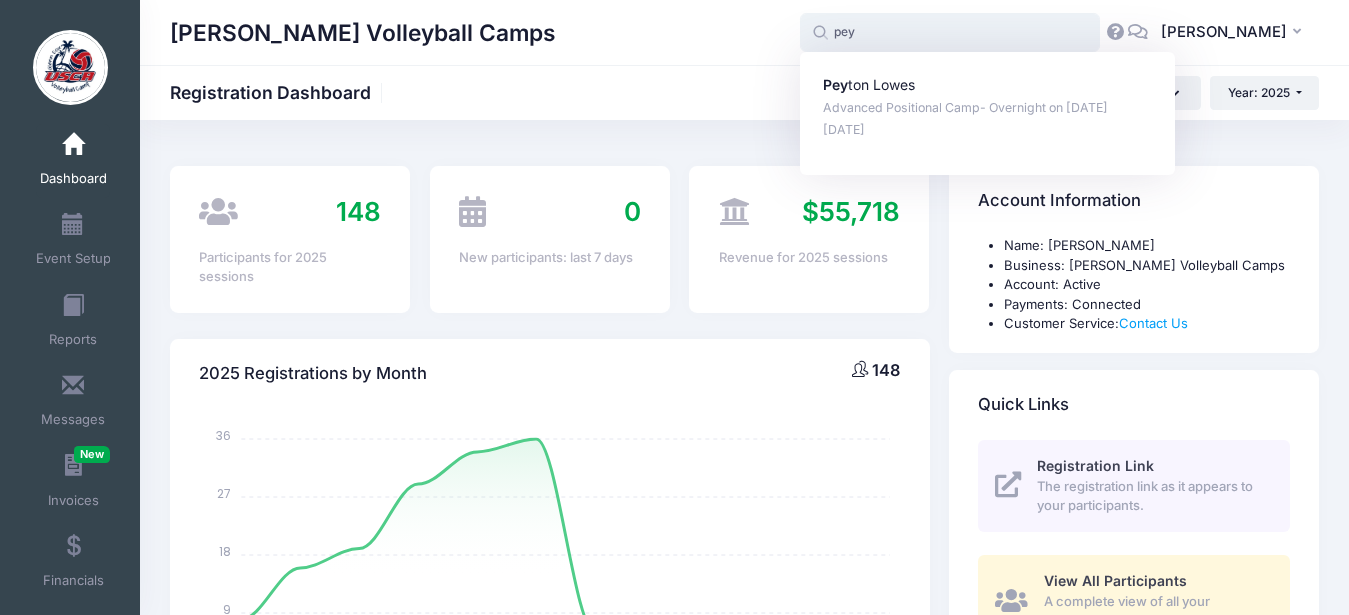 type on "pey" 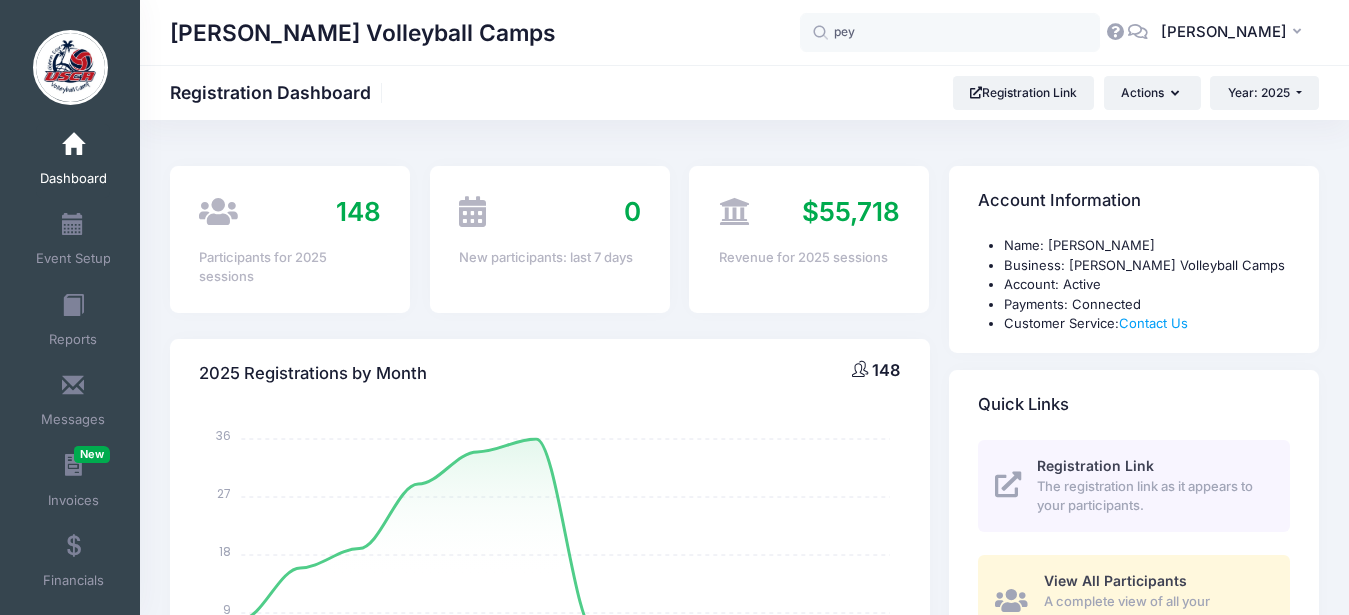 click on "[PERSON_NAME] Volleyball Camps
Registration Dashboard
Registration Link Actions
Year: 2025
Year: 2025
Year: 2024
Year: 2023
Year: 2022" at bounding box center [744, 92] 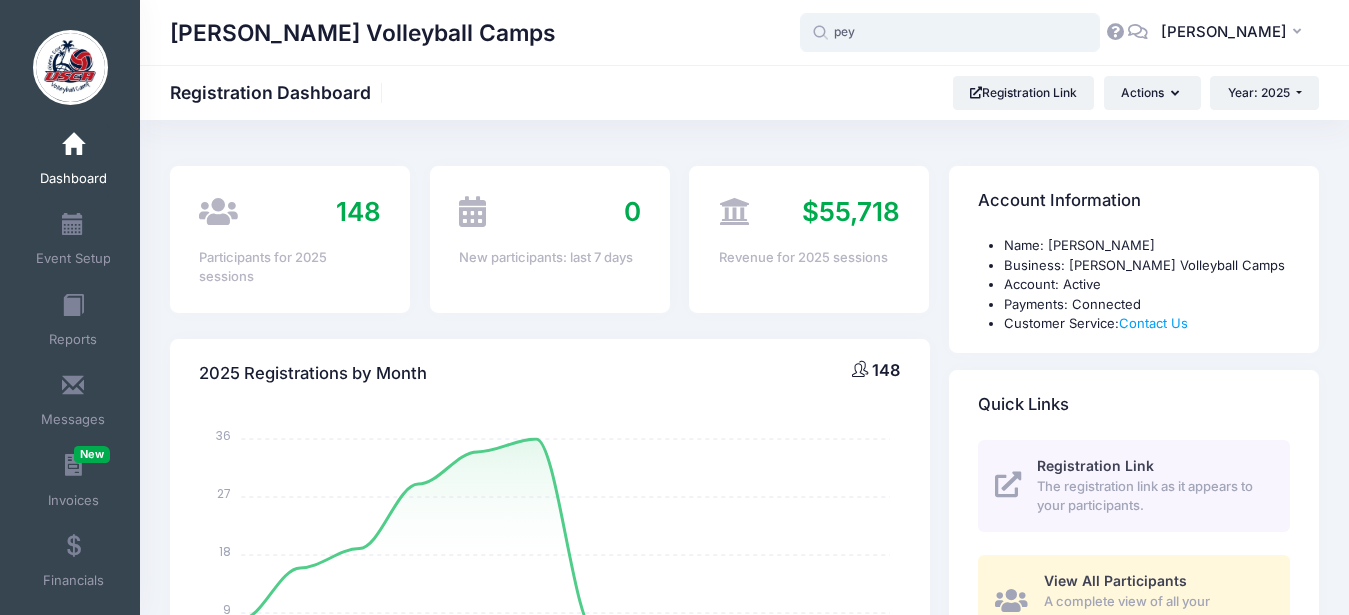 click on "pey" at bounding box center (950, 33) 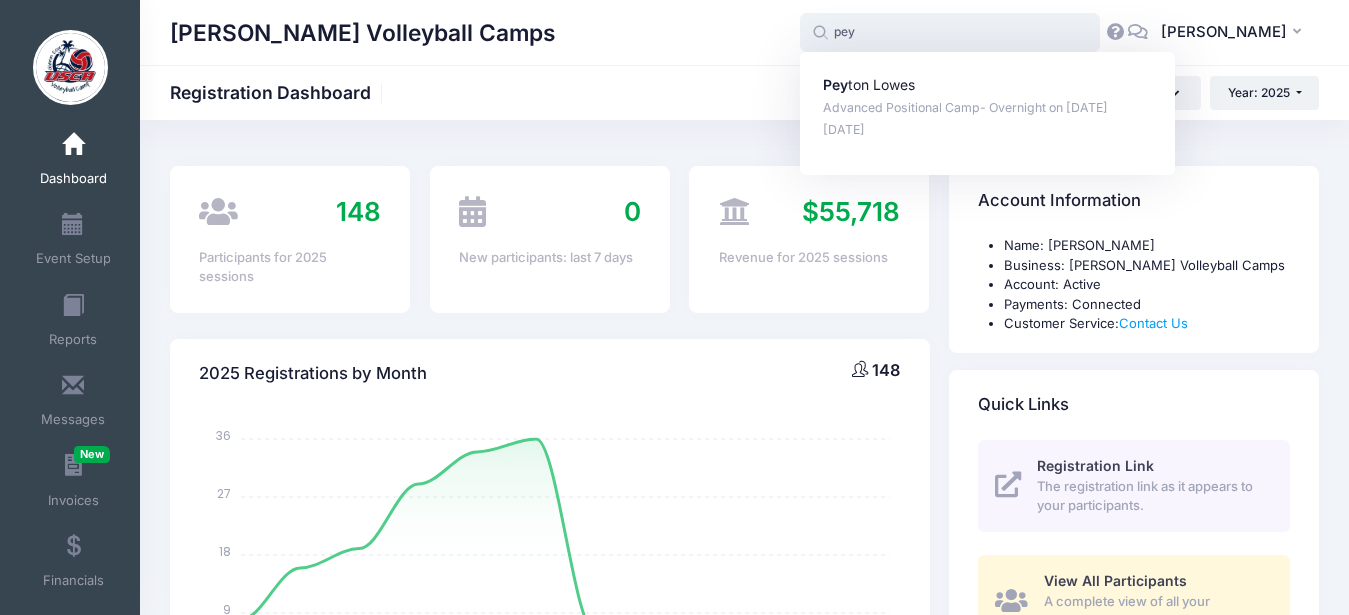 click on "pey" at bounding box center (950, 33) 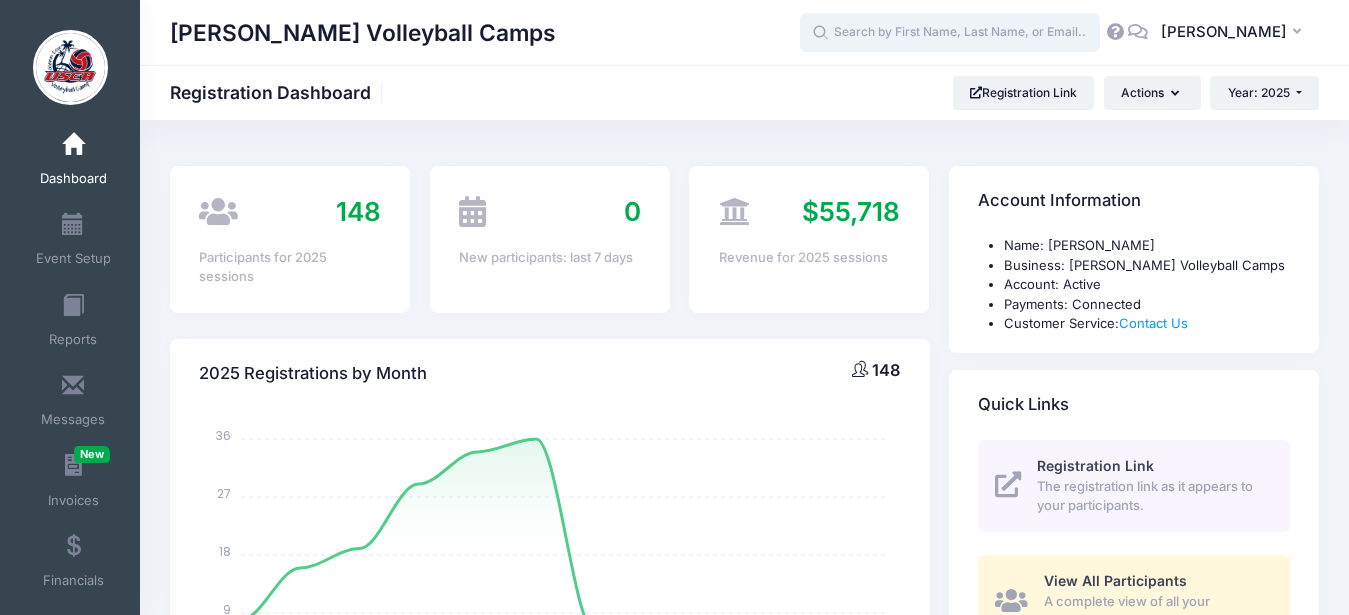 type 